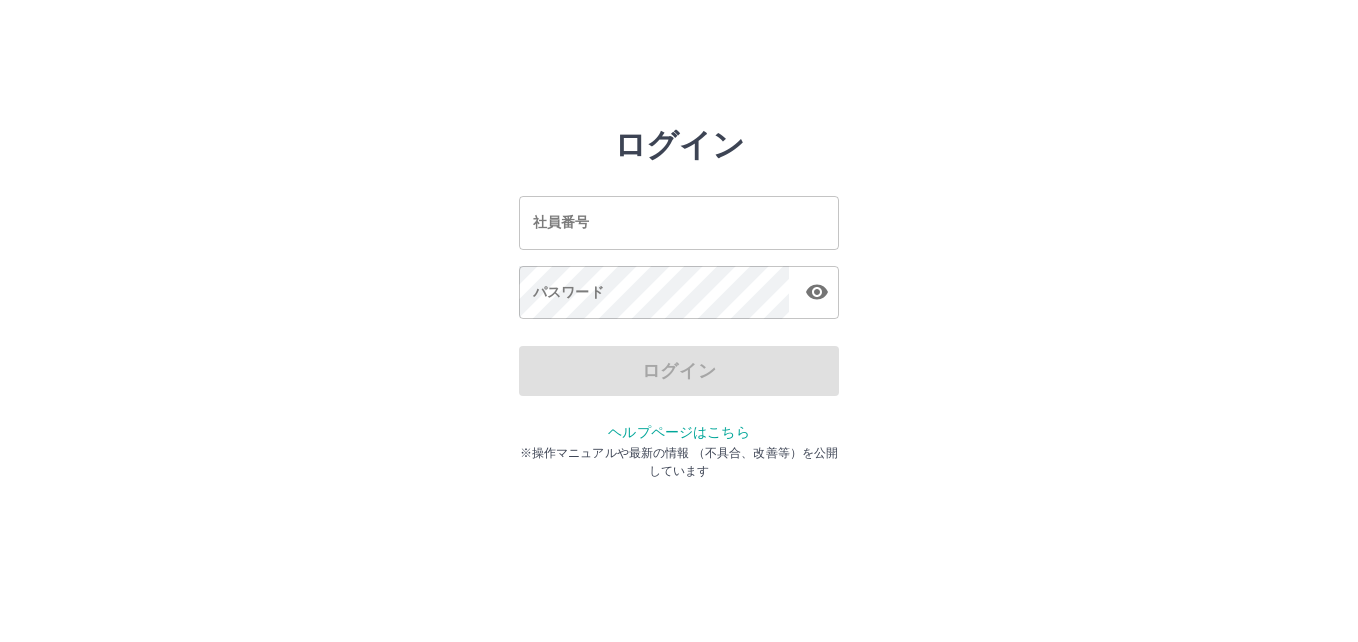 scroll, scrollTop: 0, scrollLeft: 0, axis: both 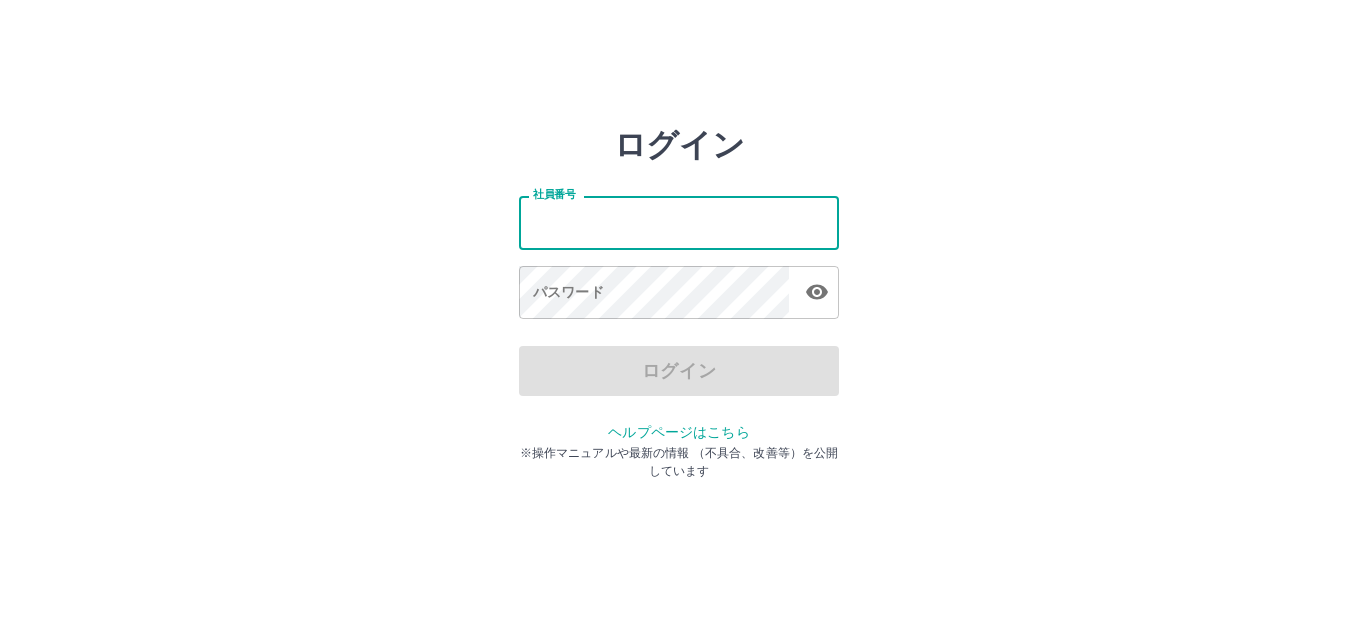 click on "社員番号" at bounding box center [679, 222] 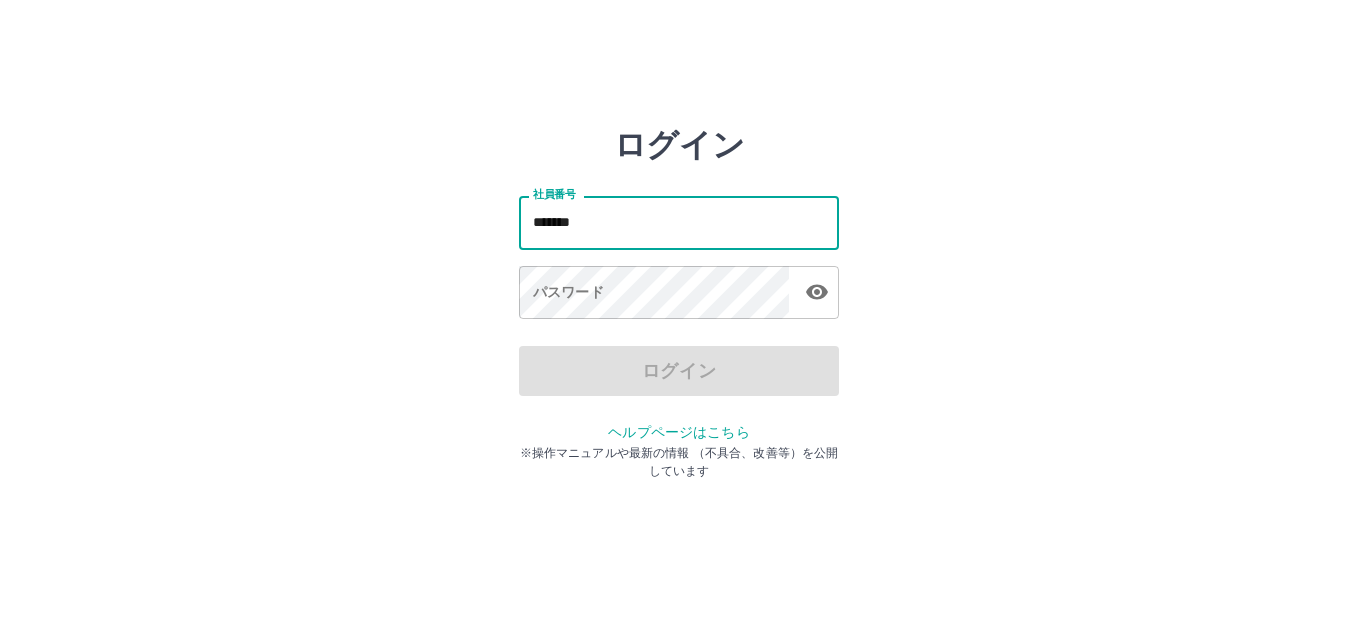 type on "*******" 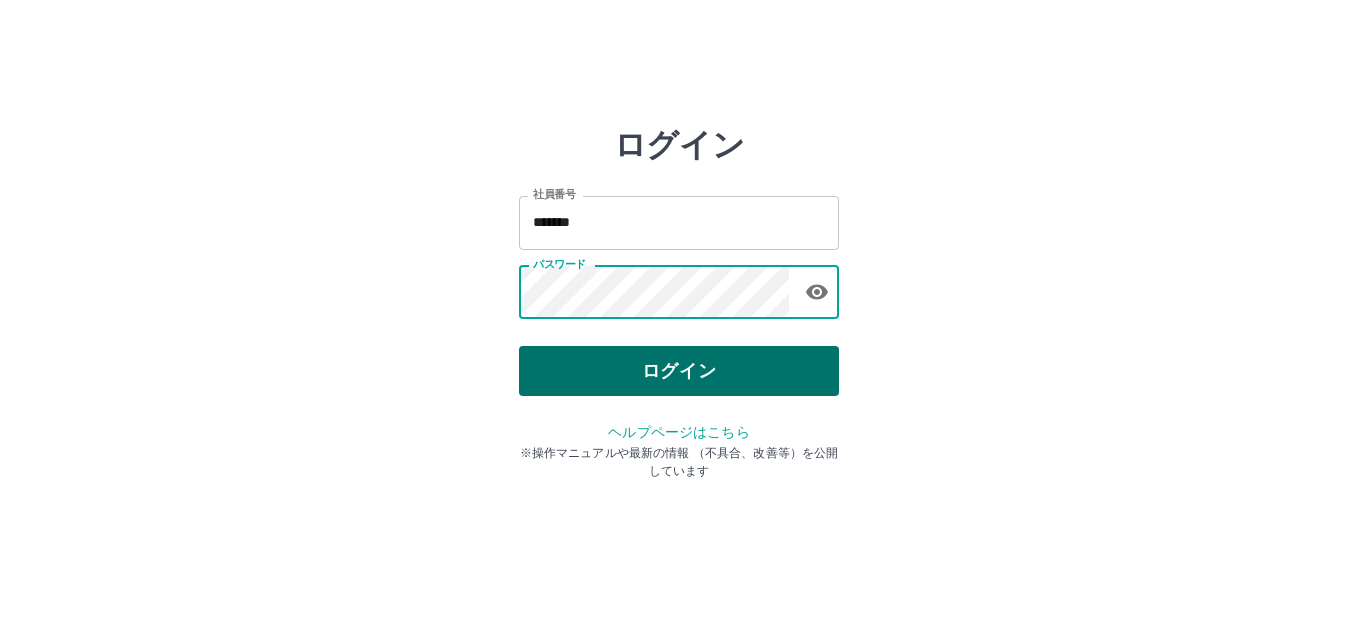 click on "ログイン" at bounding box center (679, 371) 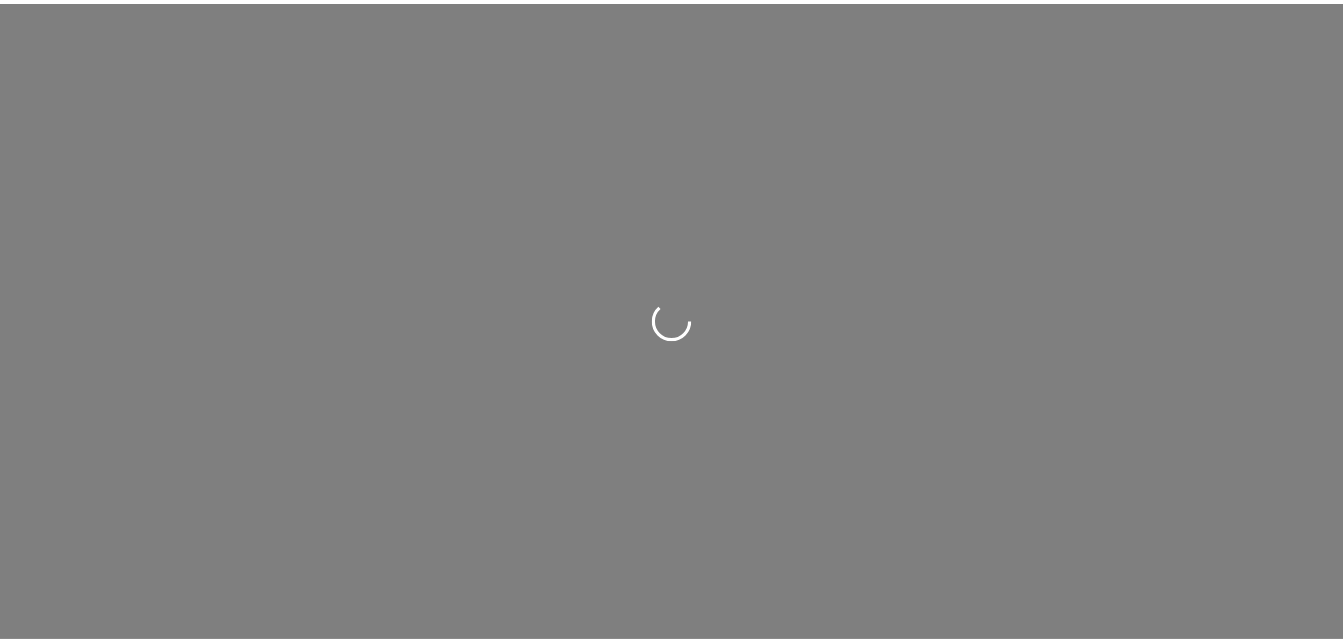 scroll, scrollTop: 0, scrollLeft: 0, axis: both 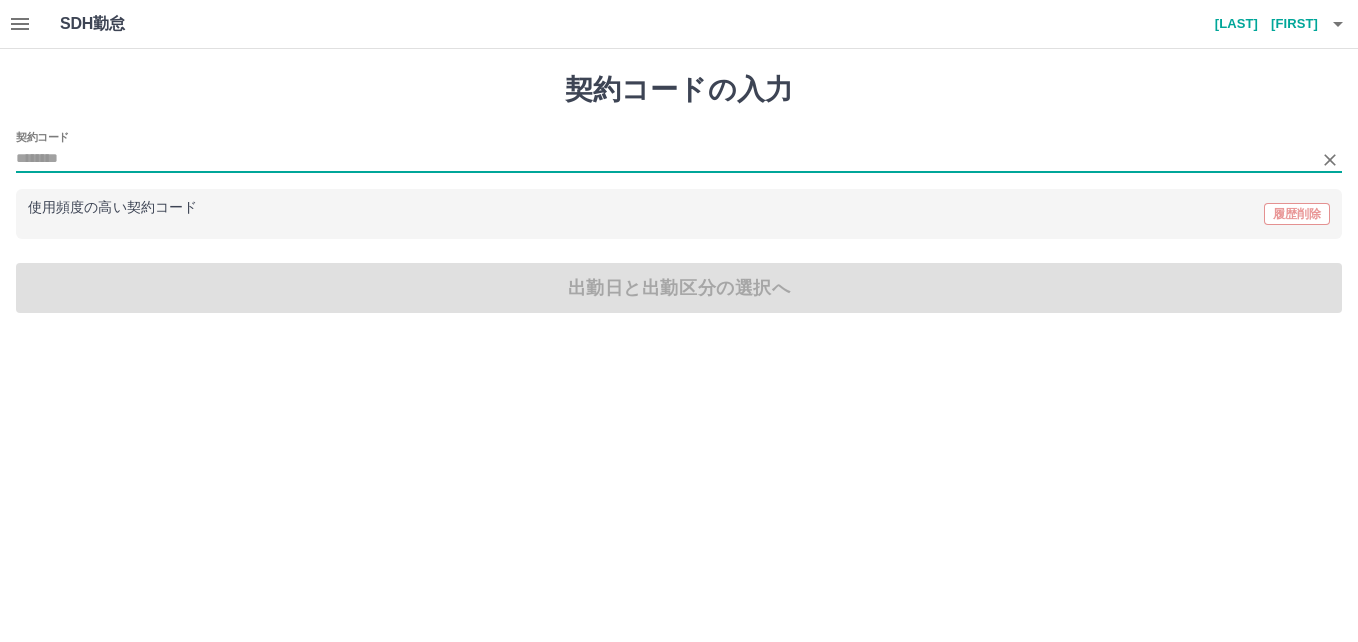 click on "契約コード" at bounding box center (664, 159) 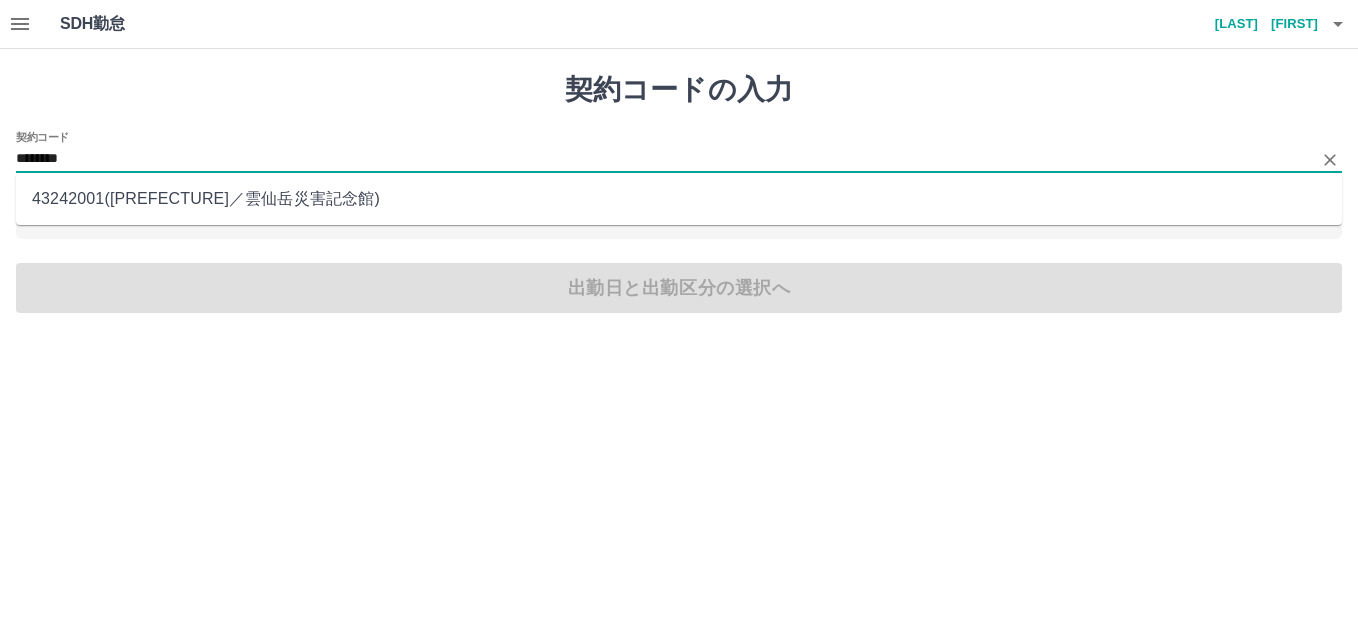 click on "43242001  ( 長崎県 ／ 雲仙岳災害記念館 )" at bounding box center [679, 199] 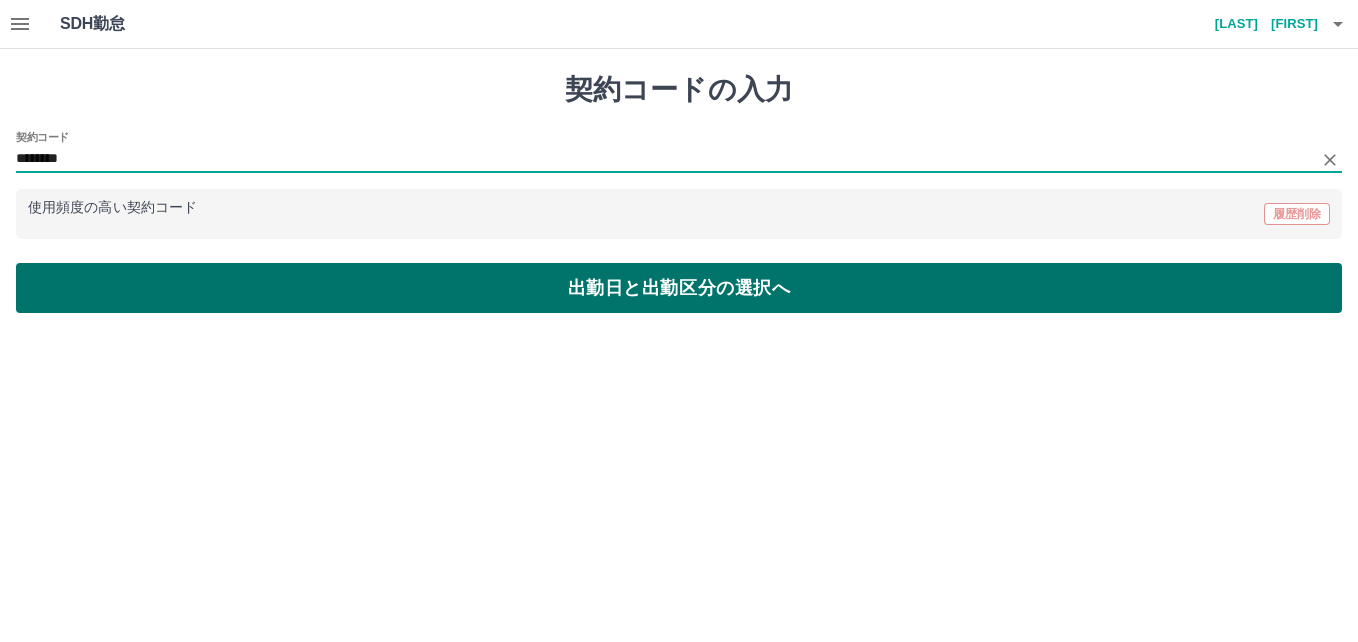 type on "********" 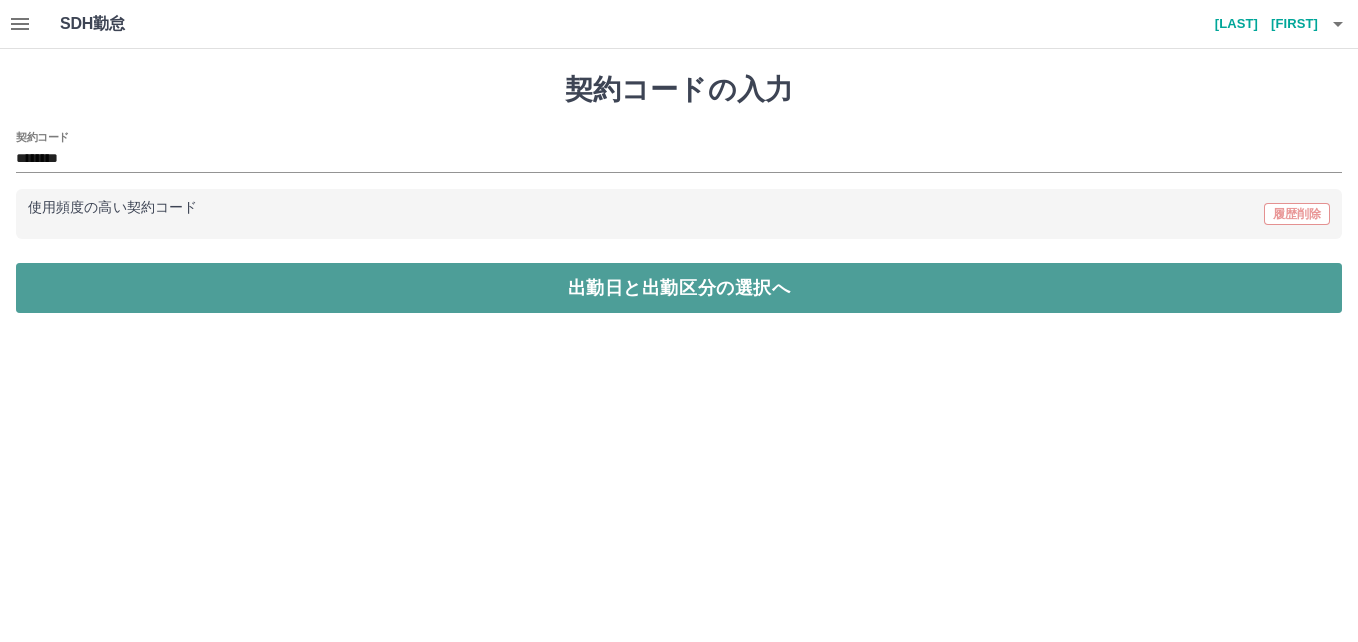 click on "出勤日と出勤区分の選択へ" at bounding box center (679, 288) 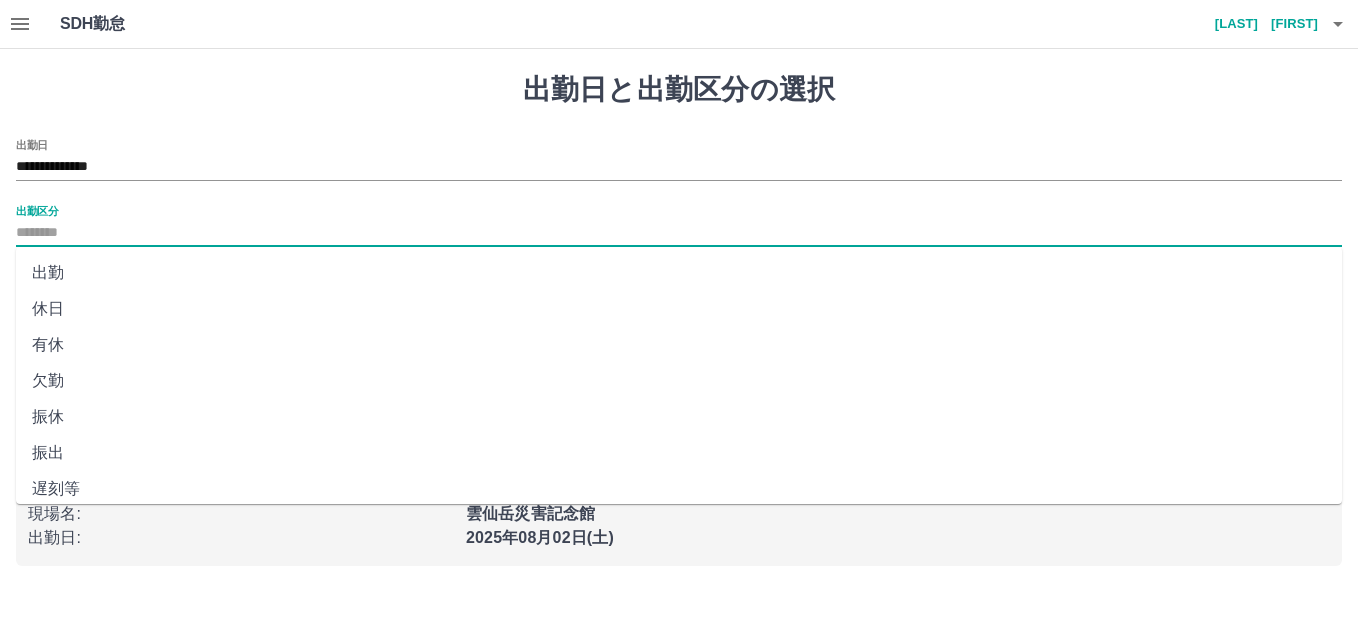 click on "出勤区分" at bounding box center [679, 233] 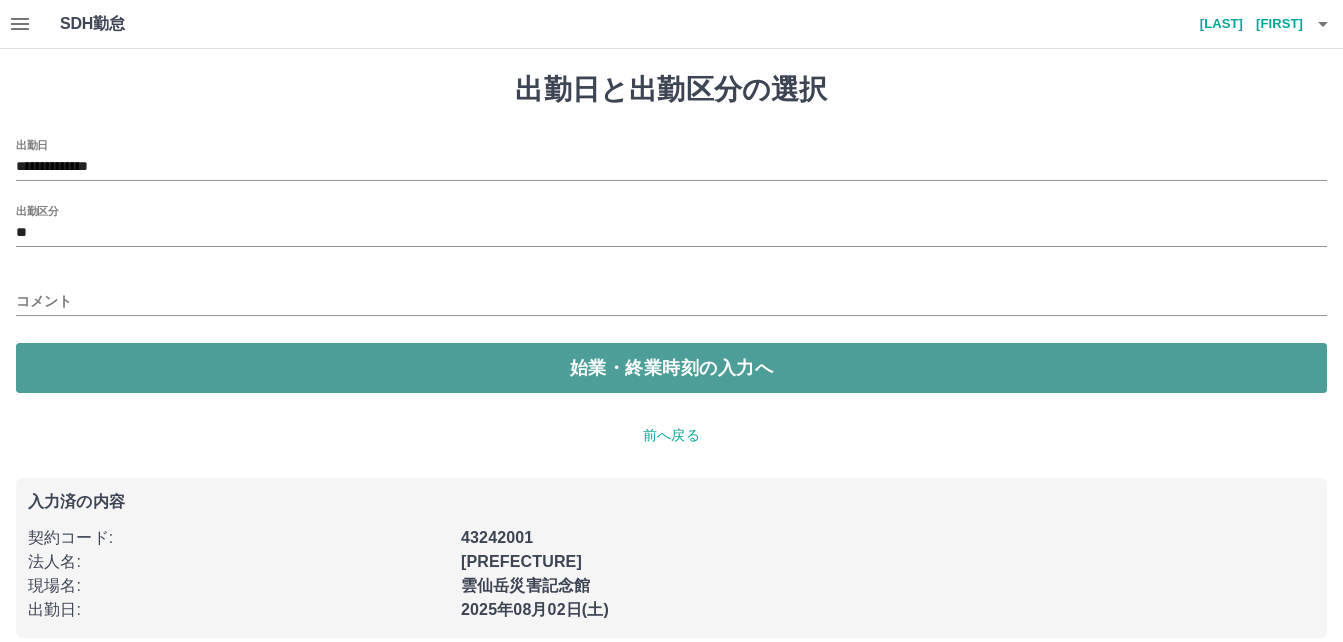click on "始業・終業時刻の入力へ" at bounding box center (671, 368) 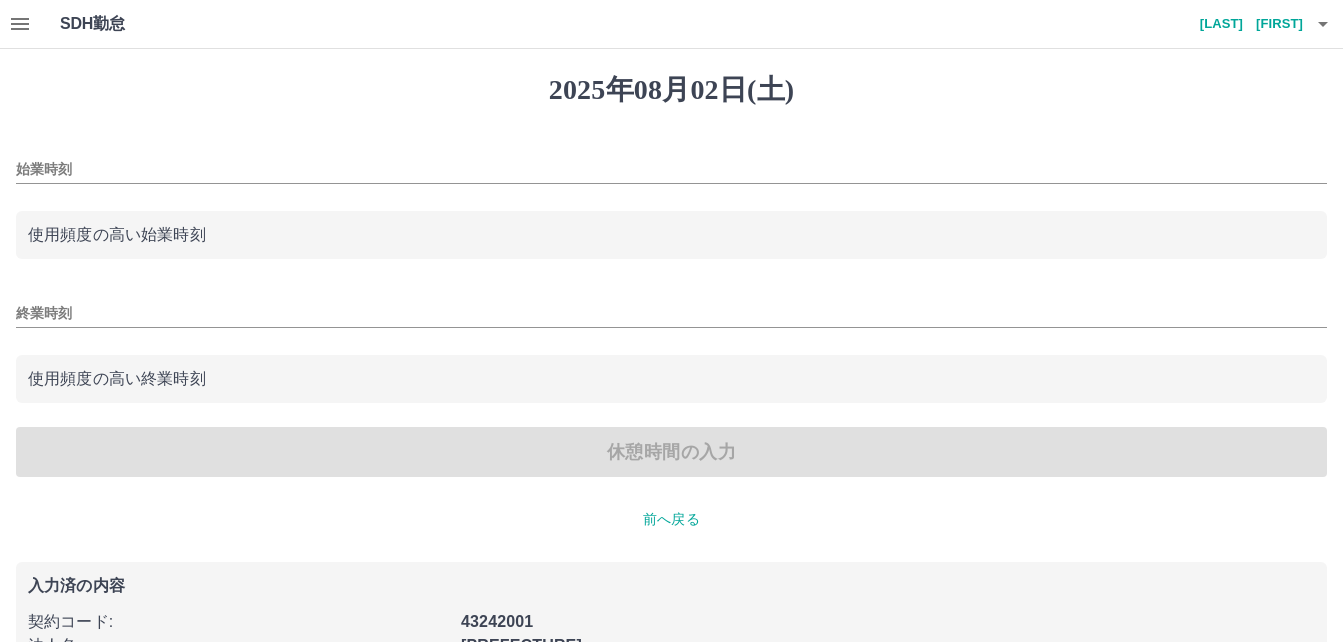 click on "始業時刻" at bounding box center (671, 169) 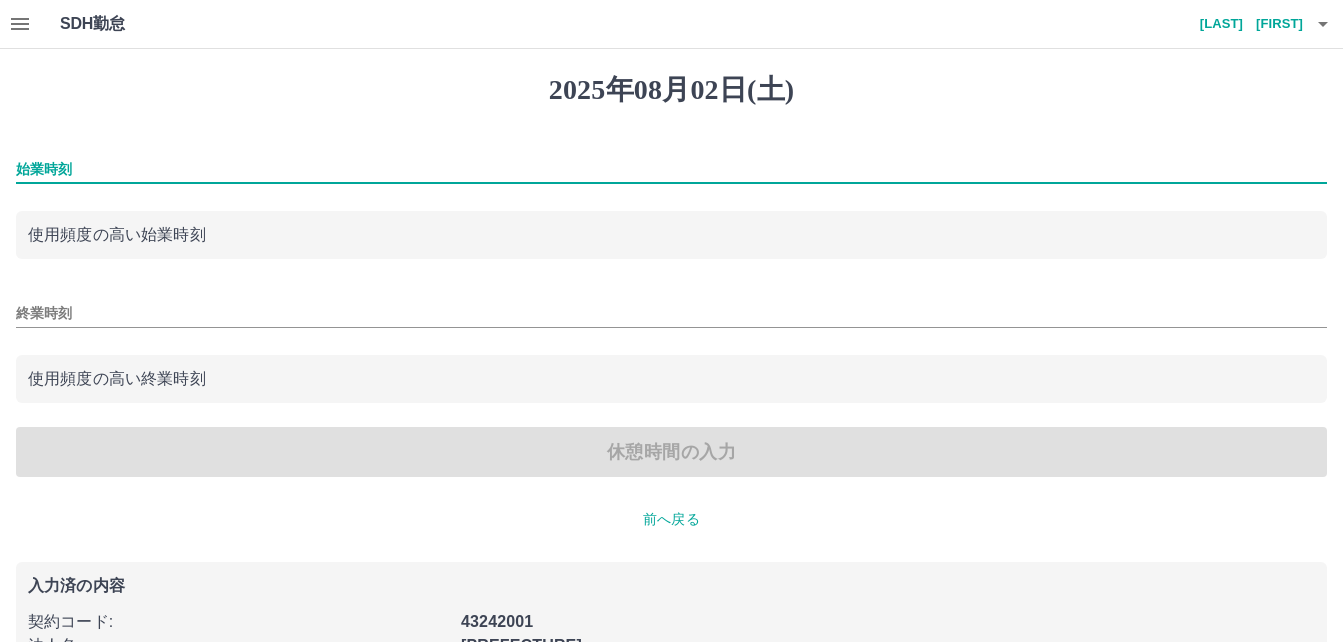 type on "****" 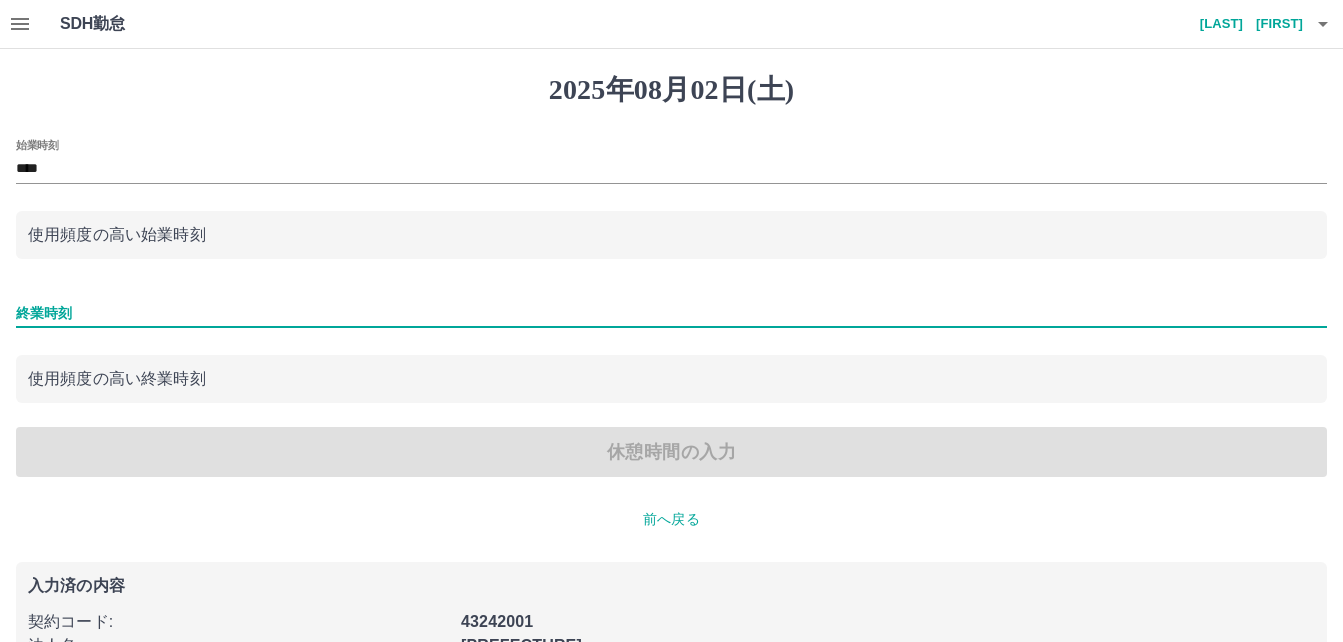 click on "終業時刻" at bounding box center (671, 313) 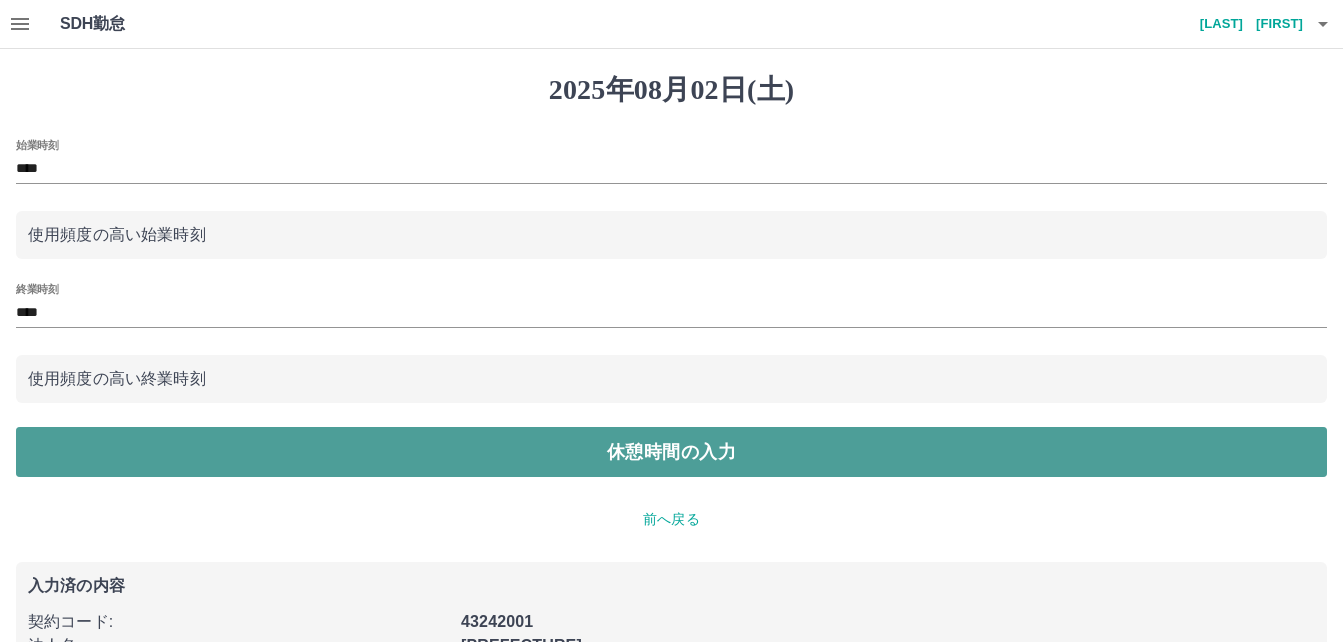 click on "休憩時間の入力" at bounding box center (671, 452) 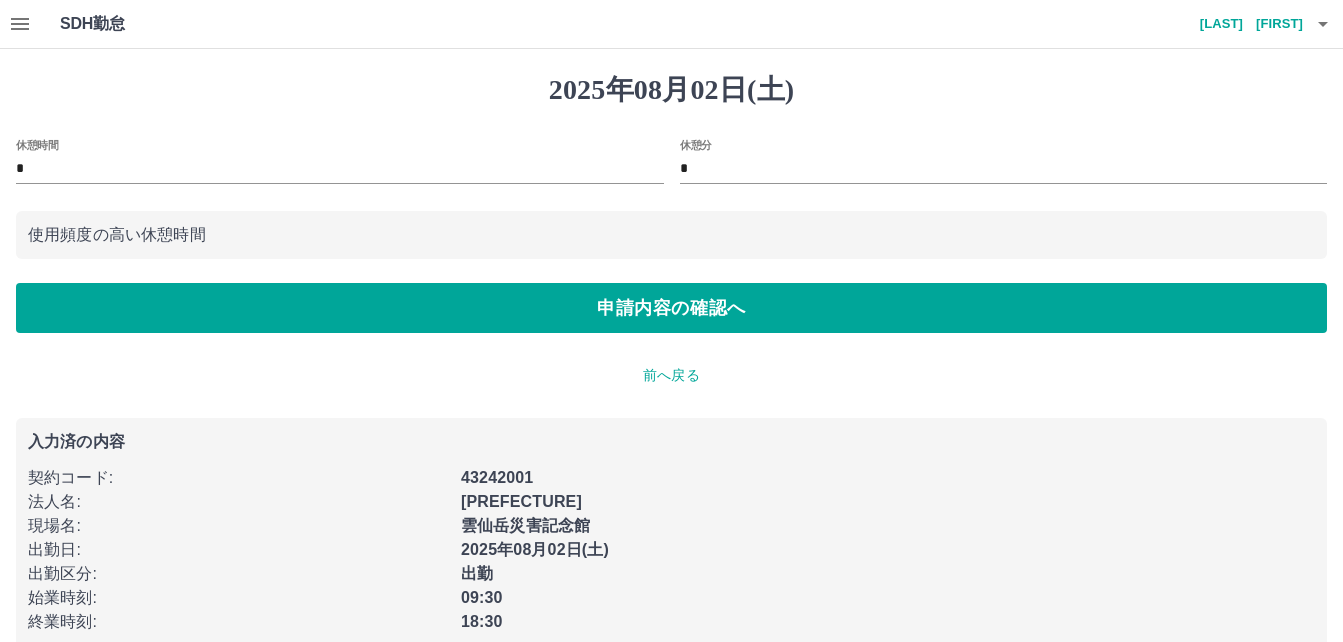 click on "*" at bounding box center (340, 169) 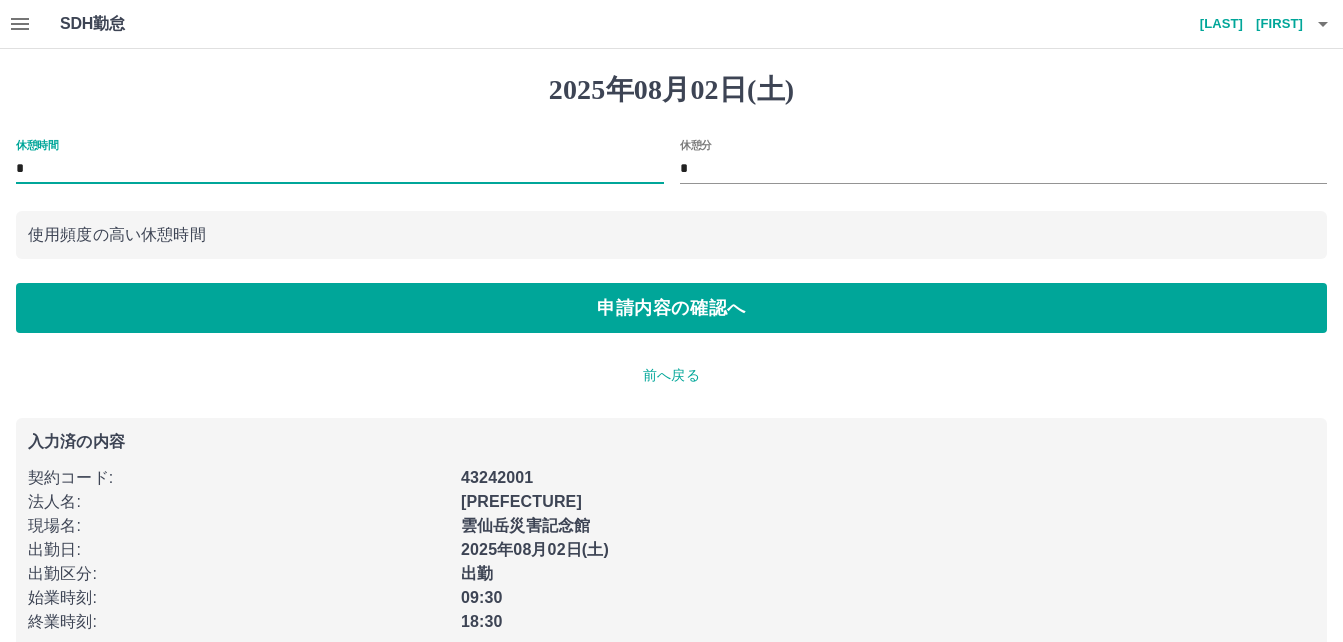 type on "*" 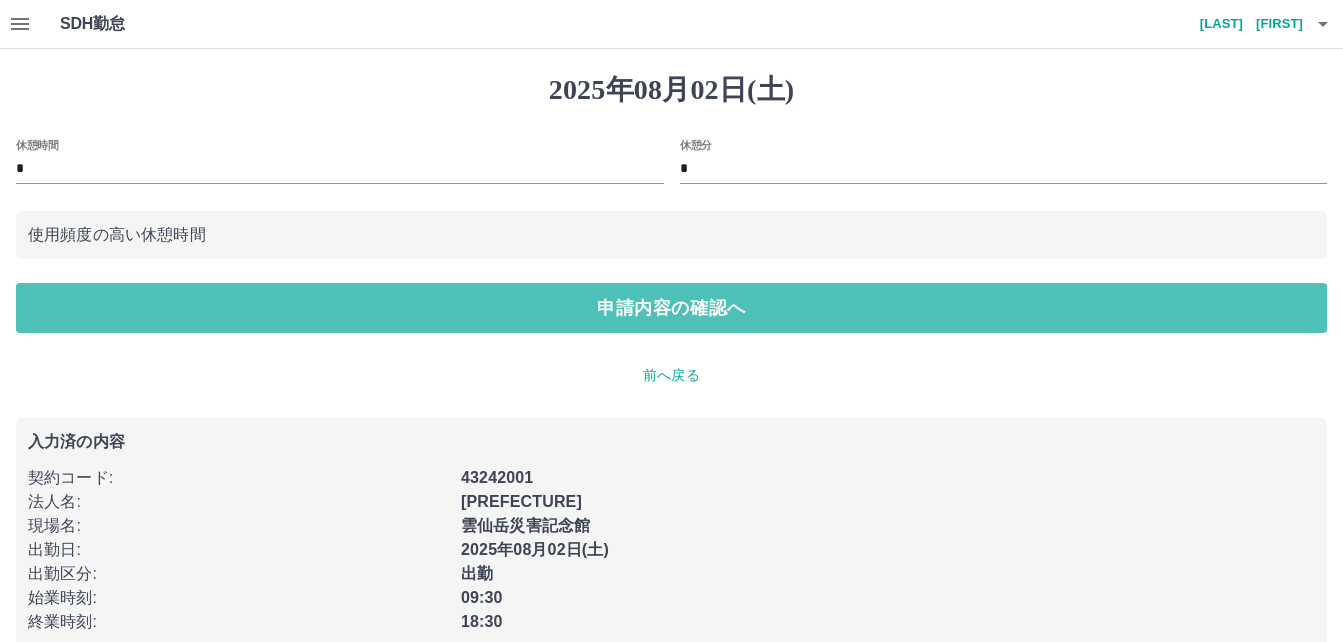 click on "申請内容の確認へ" at bounding box center [671, 308] 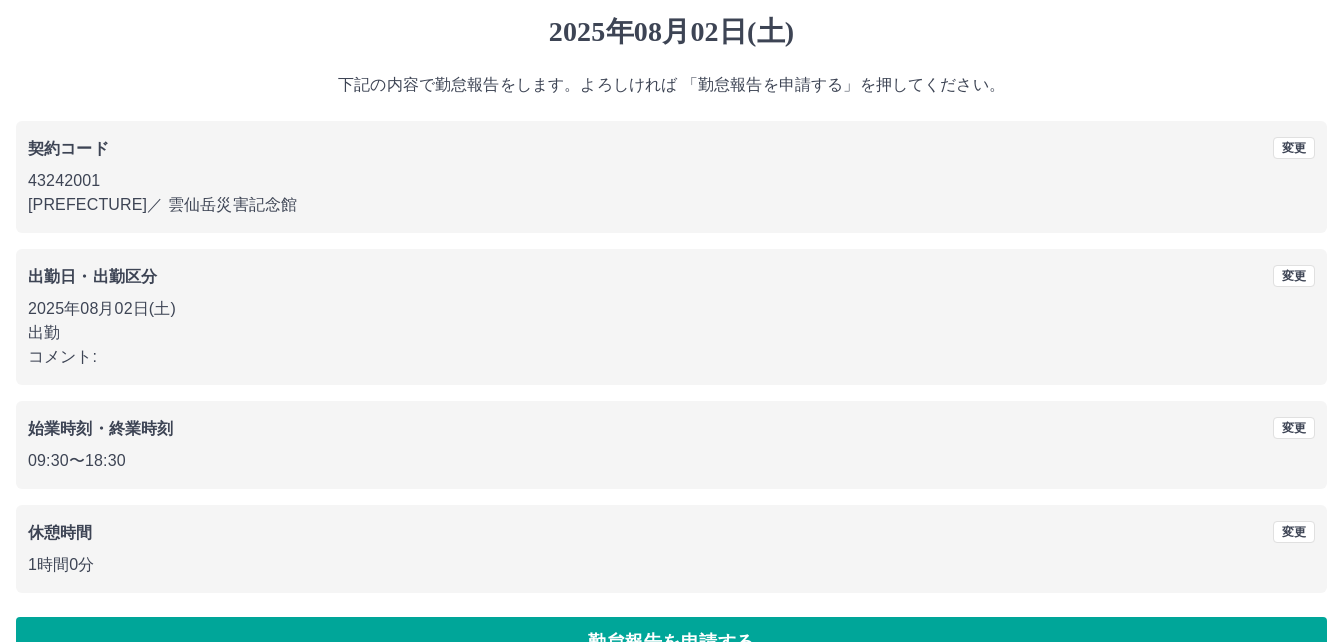 scroll, scrollTop: 107, scrollLeft: 0, axis: vertical 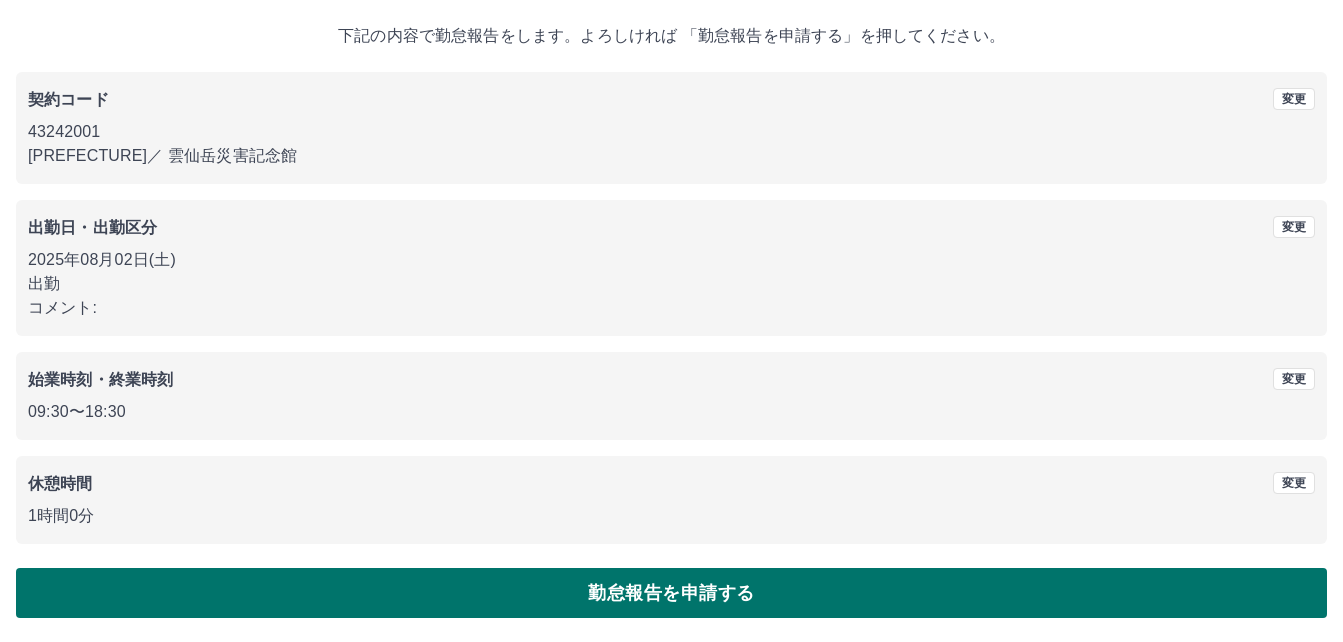 click on "勤怠報告を申請する" at bounding box center [671, 593] 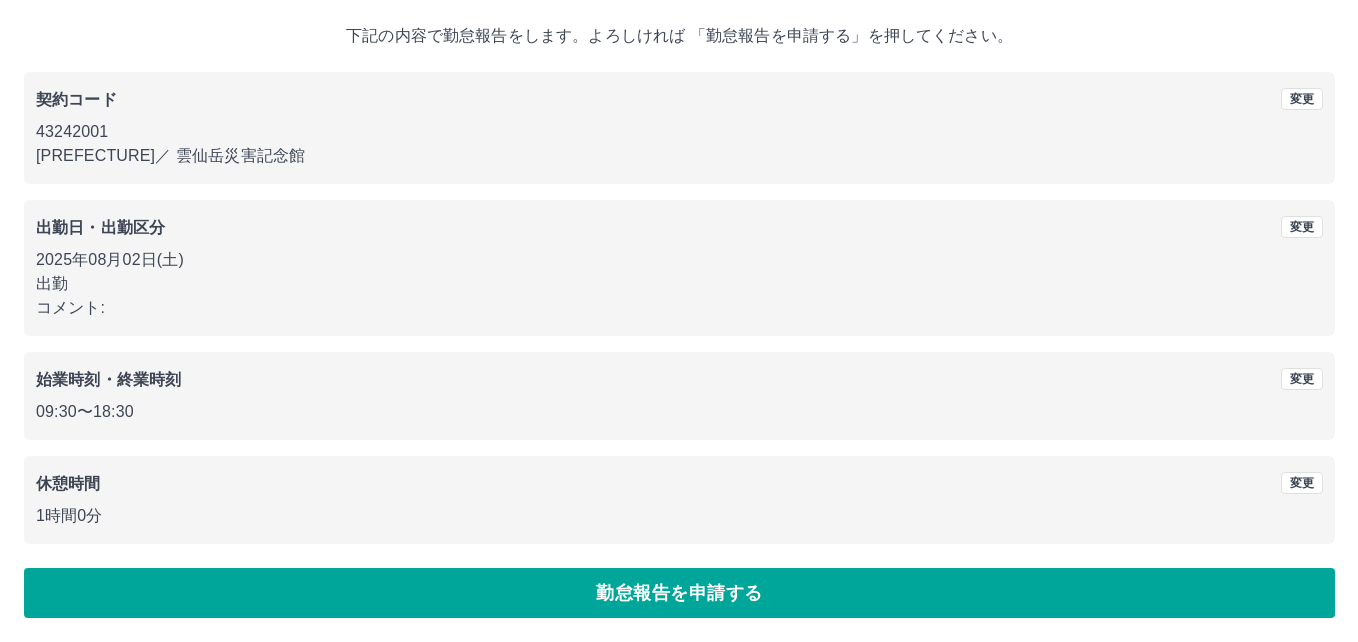 scroll, scrollTop: 0, scrollLeft: 0, axis: both 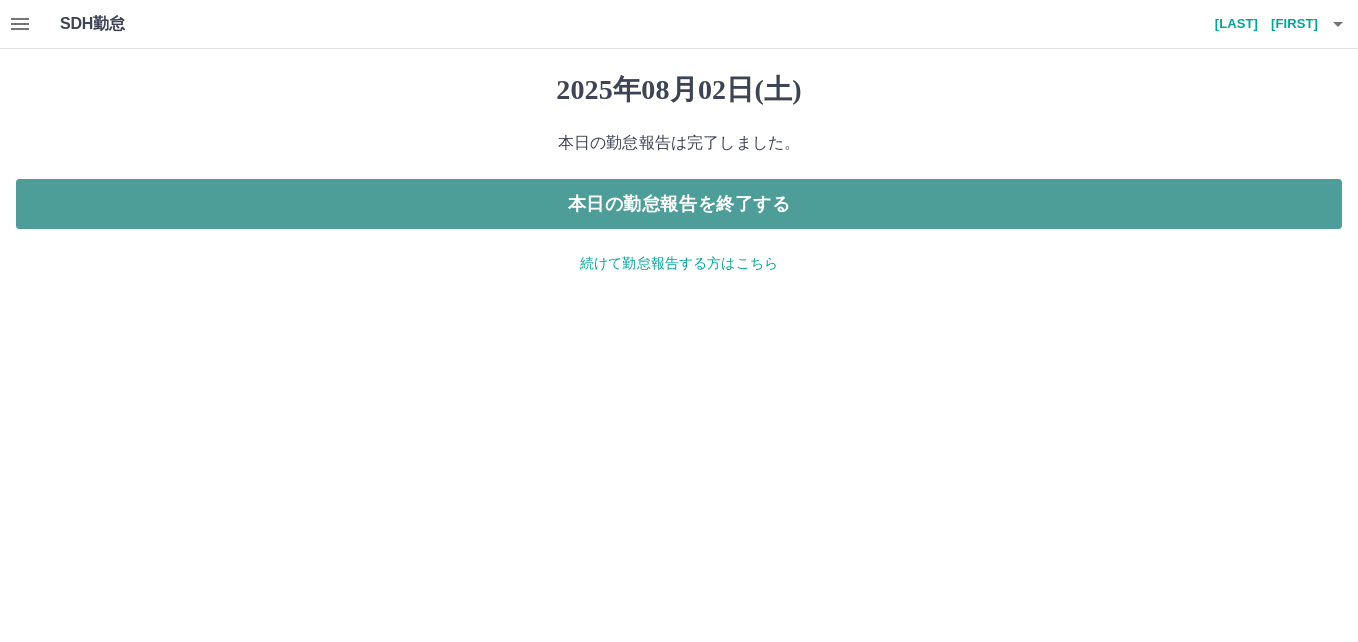 click on "本日の勤怠報告を終了する" at bounding box center [679, 204] 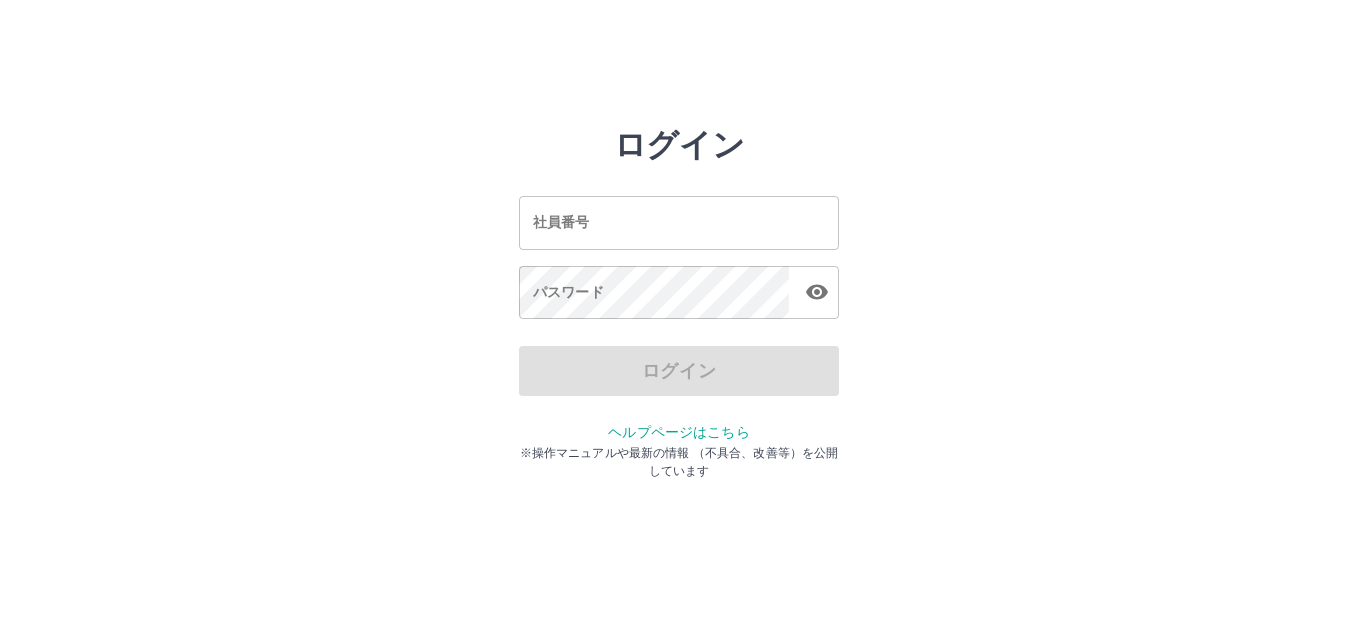 scroll, scrollTop: 0, scrollLeft: 0, axis: both 